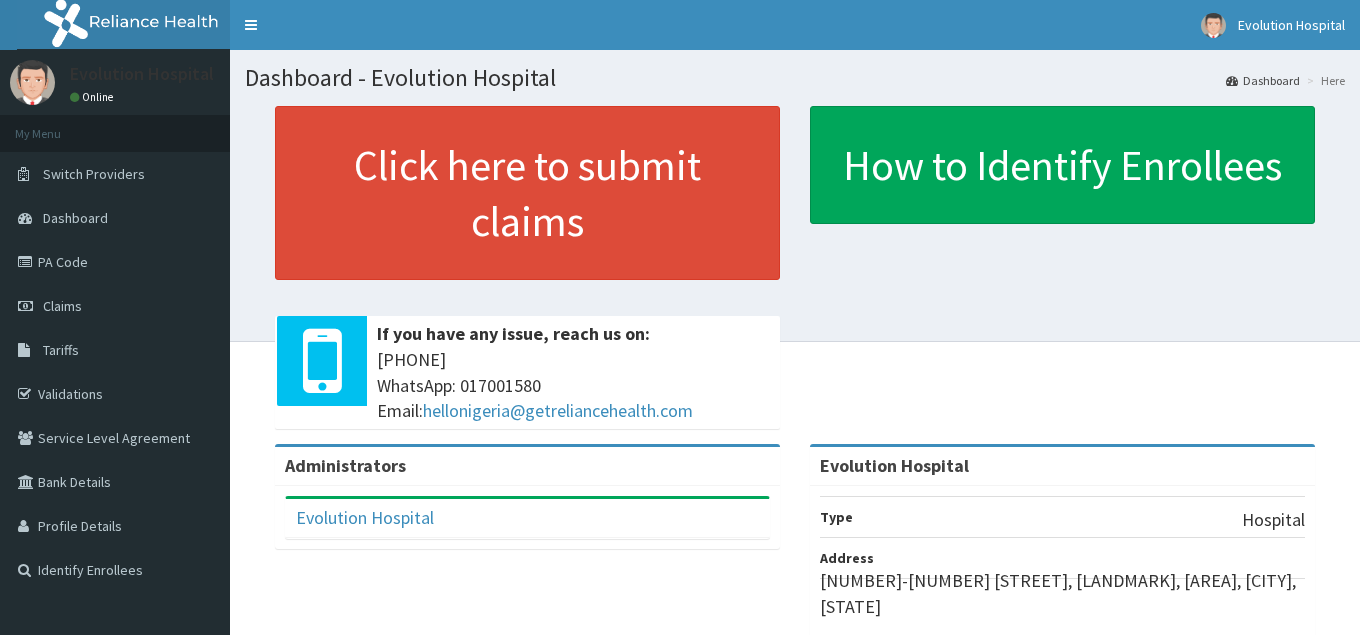 scroll, scrollTop: 0, scrollLeft: 0, axis: both 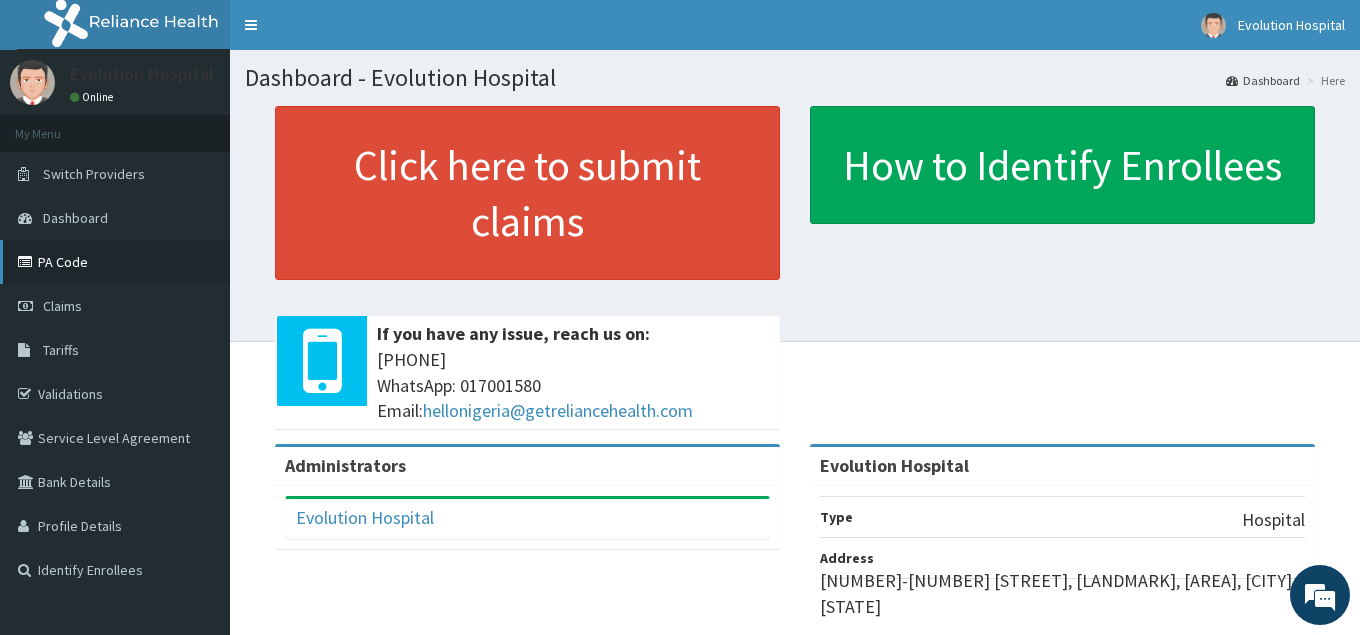 click on "PA Code" at bounding box center [115, 262] 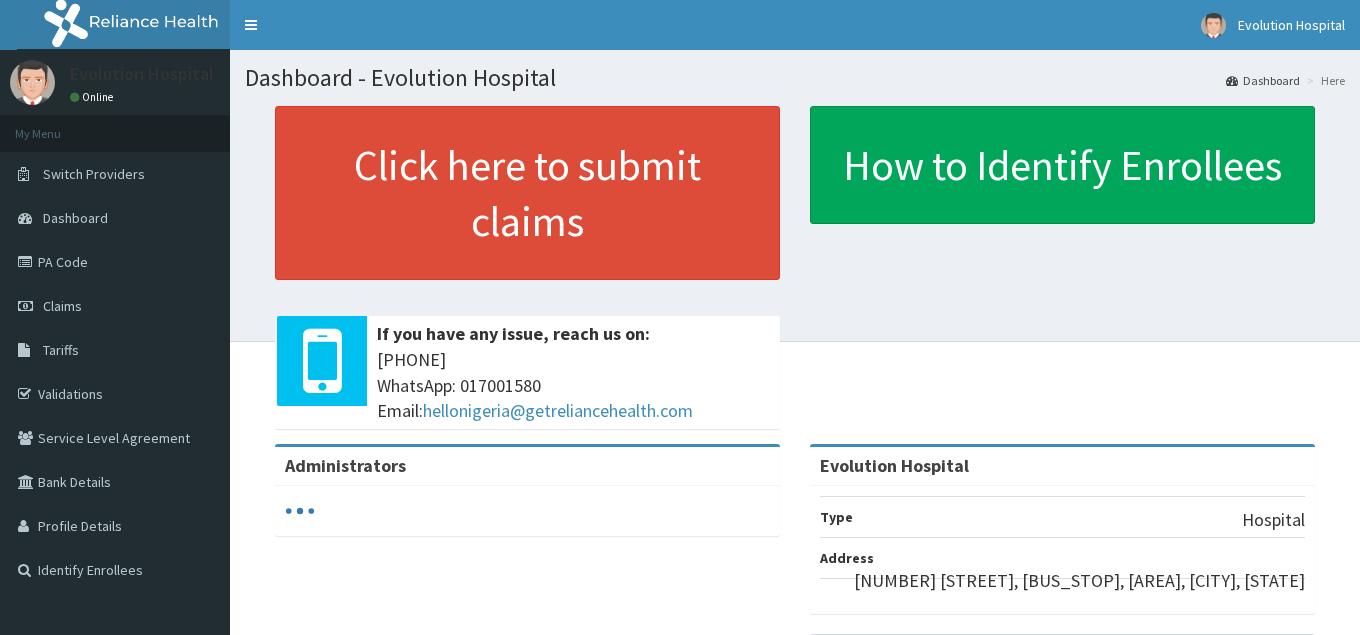 scroll, scrollTop: 0, scrollLeft: 0, axis: both 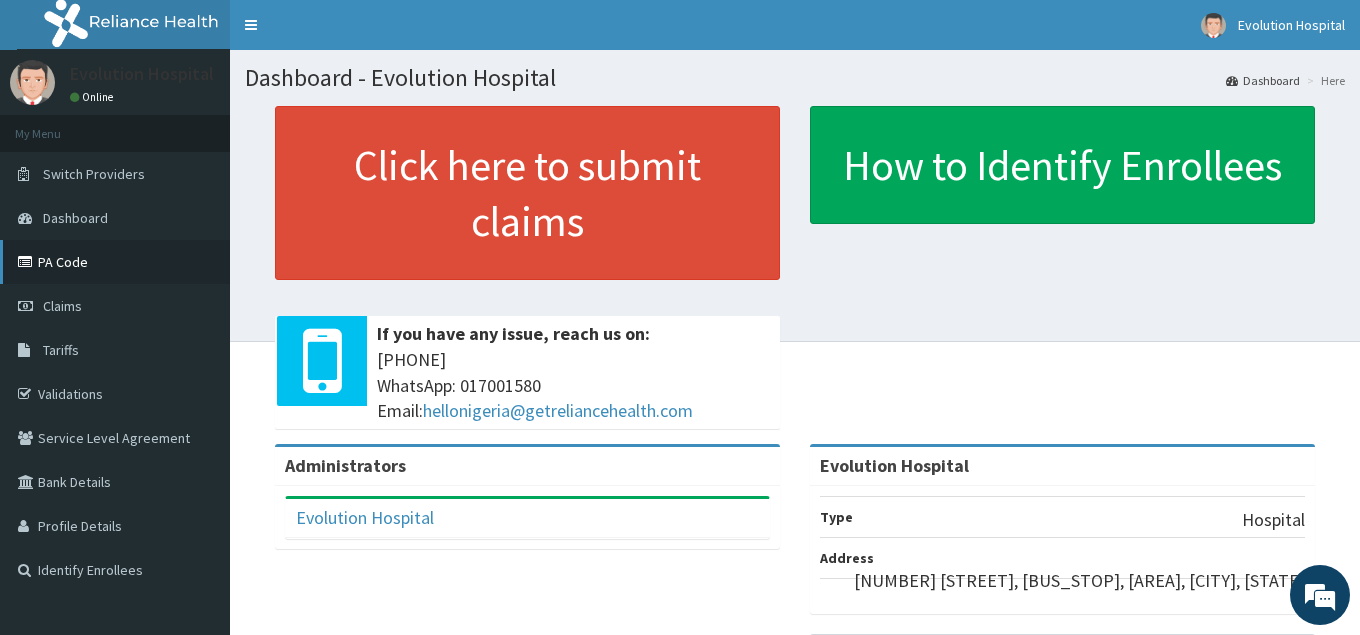 click on "PA Code" at bounding box center (115, 262) 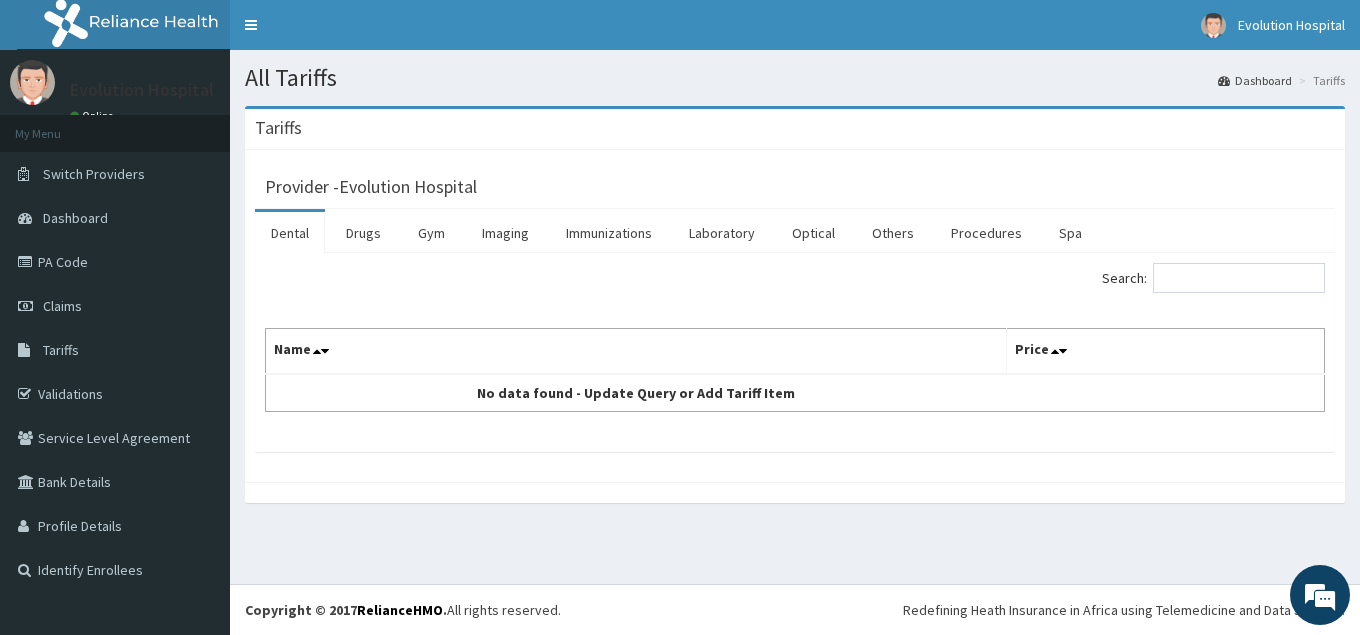 scroll, scrollTop: 0, scrollLeft: 0, axis: both 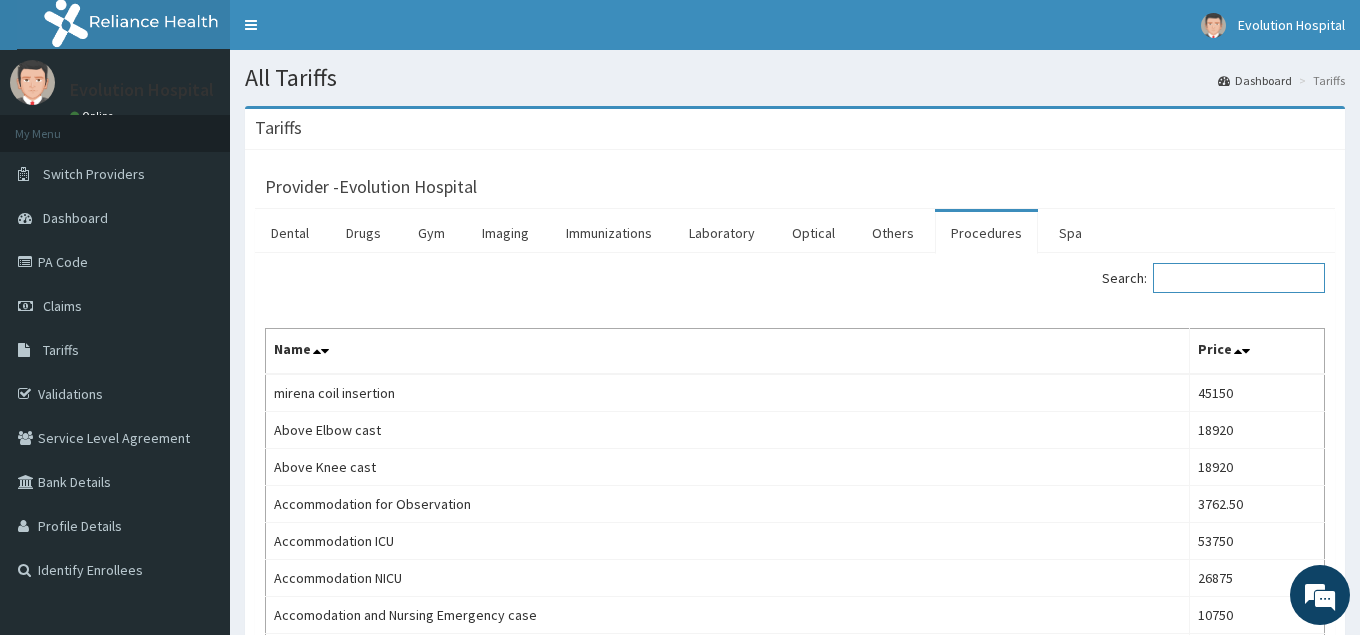 click on "Search:" at bounding box center [1239, 278] 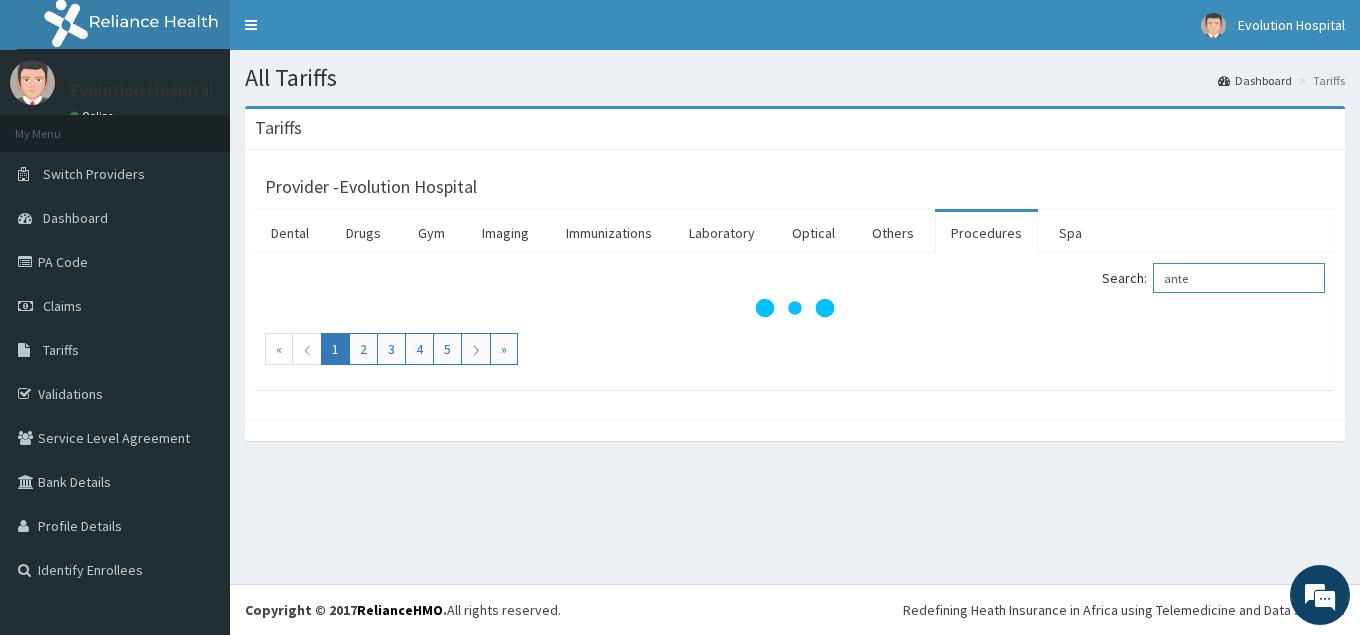 type on "anten" 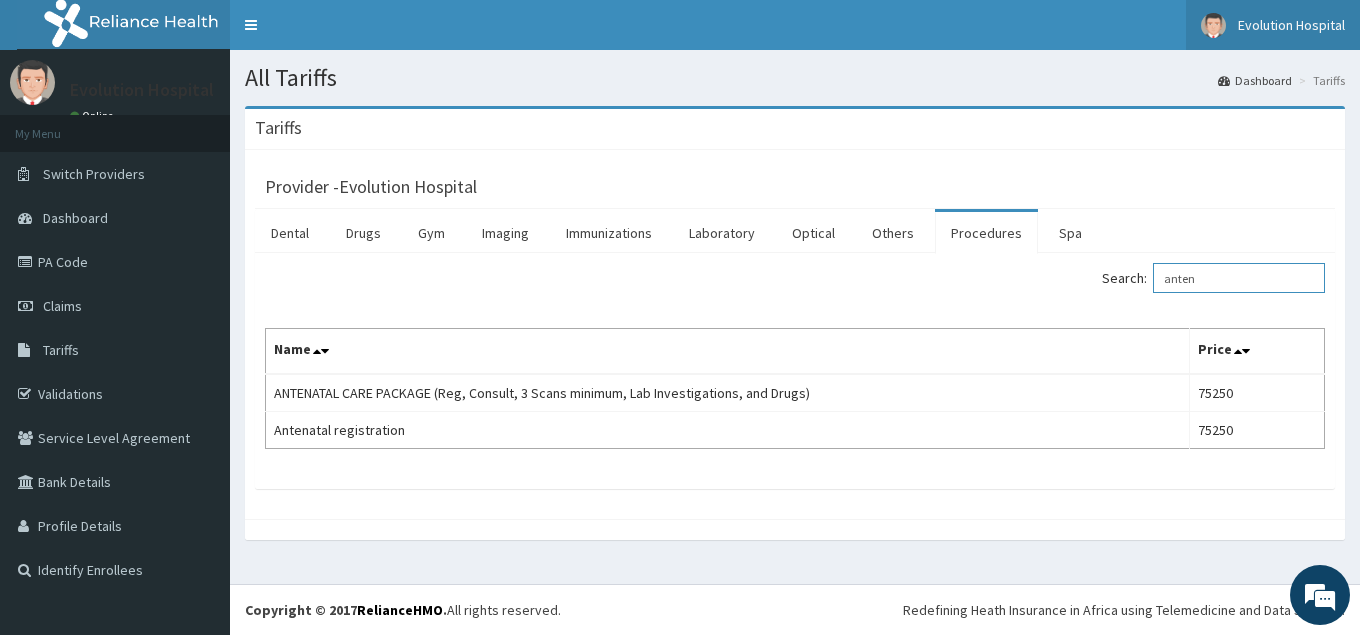 scroll, scrollTop: 0, scrollLeft: 0, axis: both 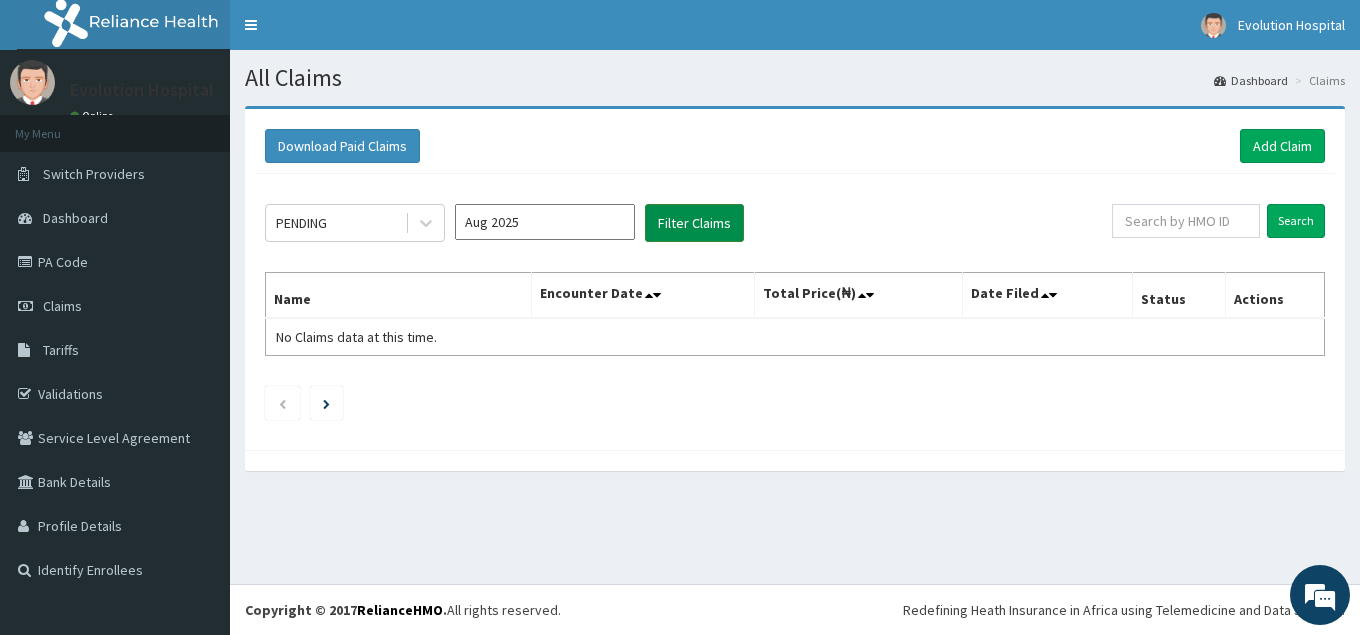 click on "Filter Claims" at bounding box center (694, 223) 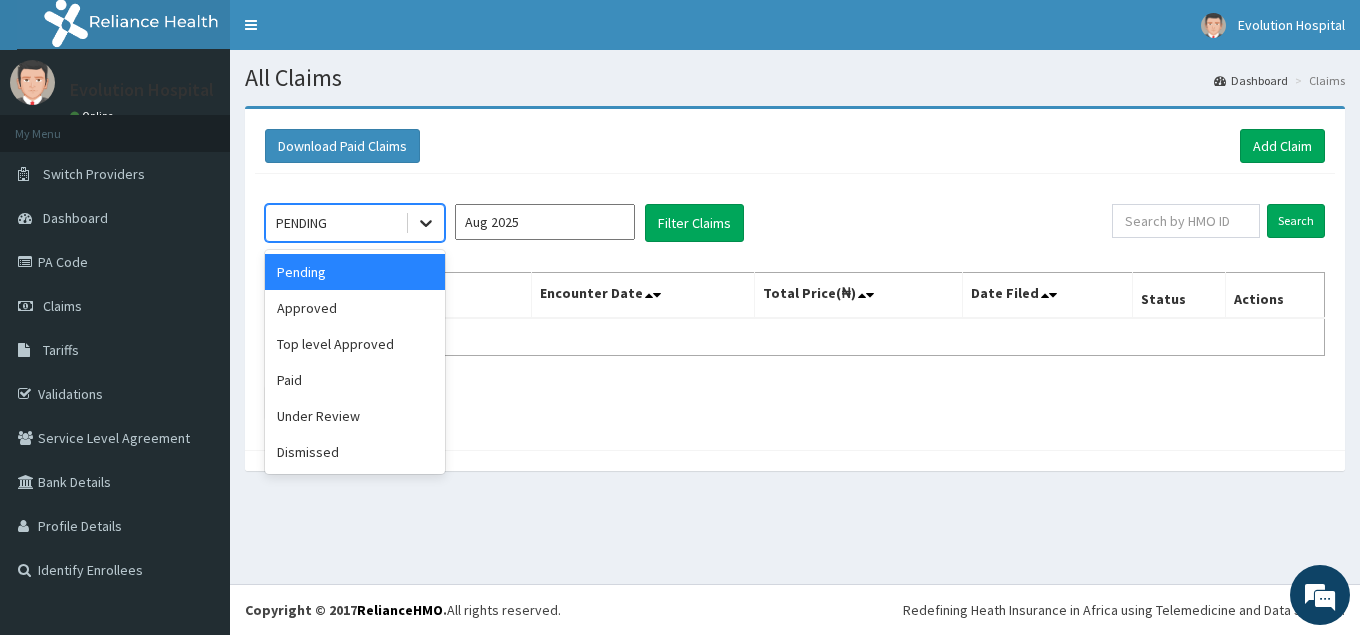 click 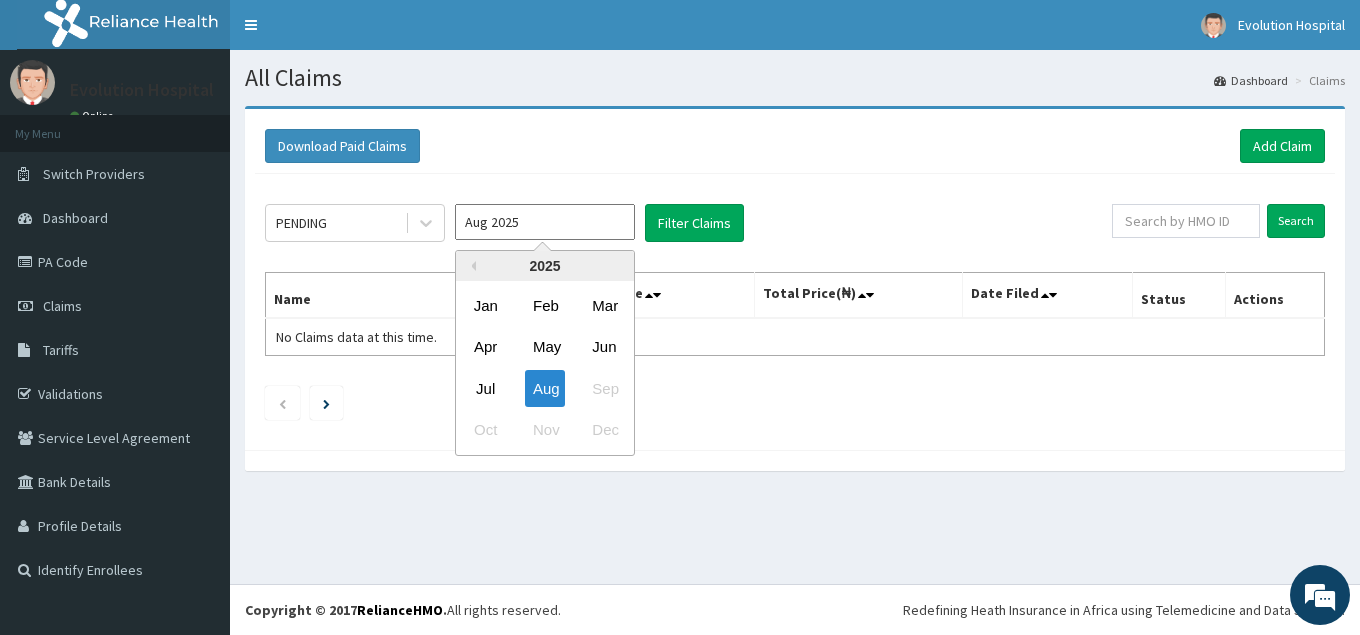 click on "Aug 2025" at bounding box center (545, 222) 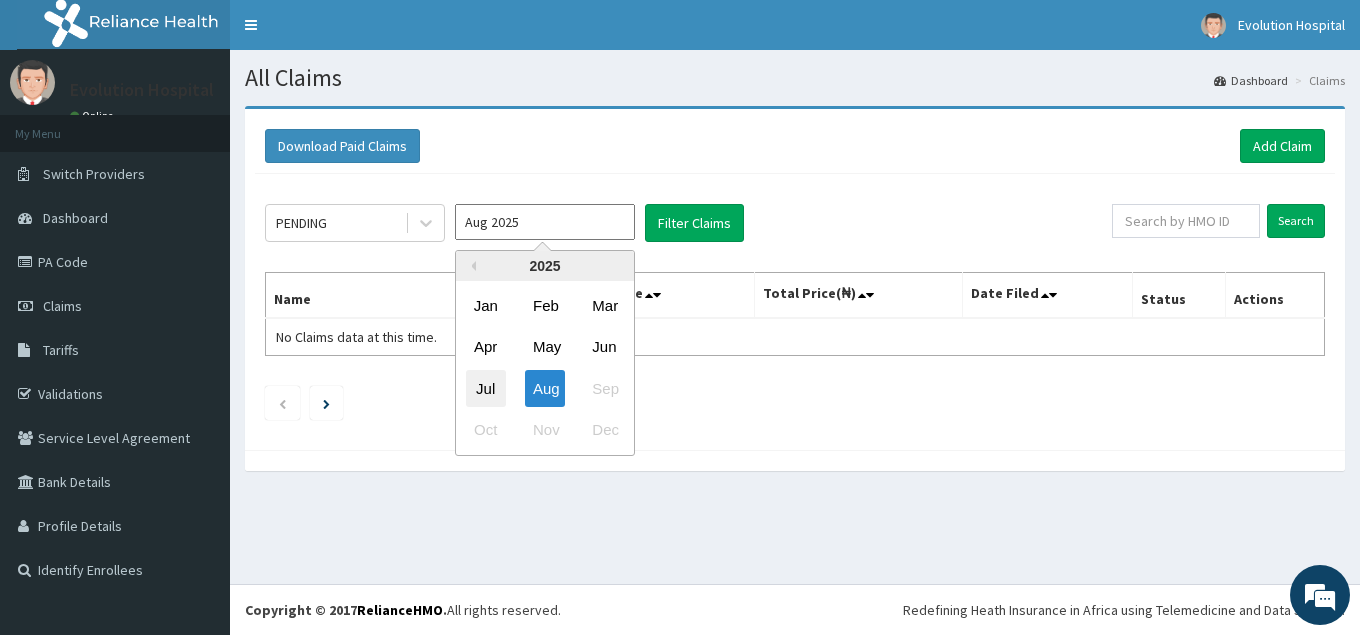 click on "Jul" at bounding box center [486, 388] 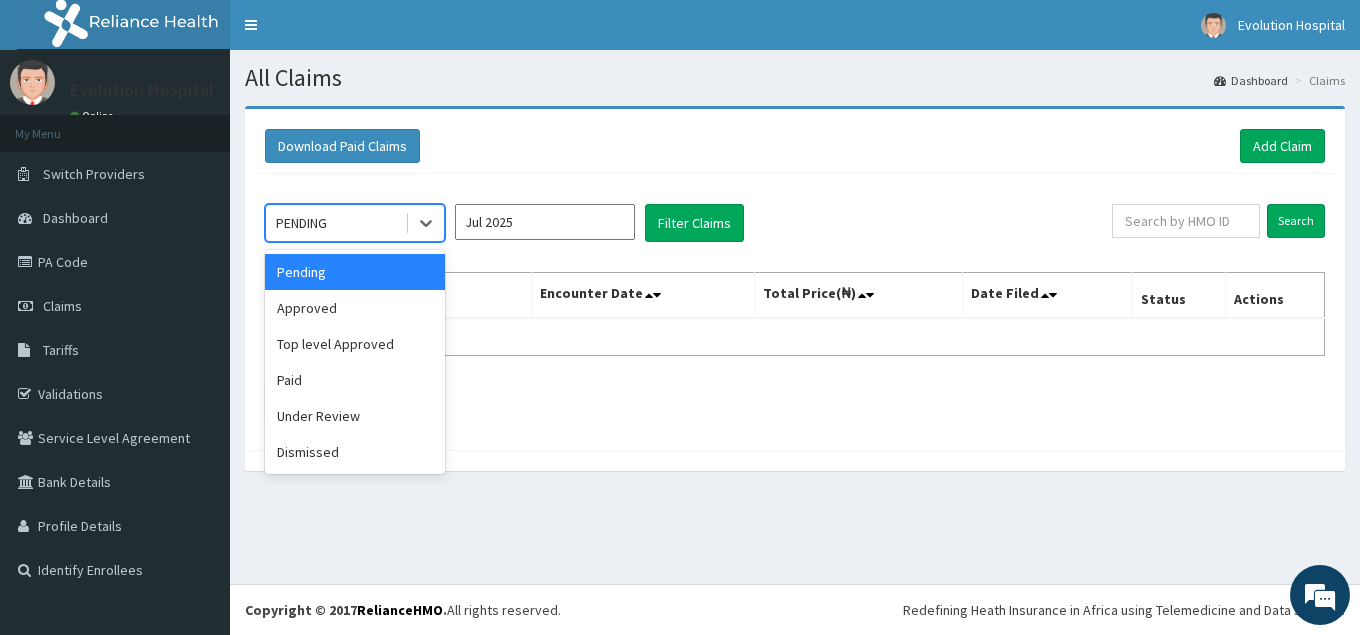 click on "PENDING" at bounding box center [335, 223] 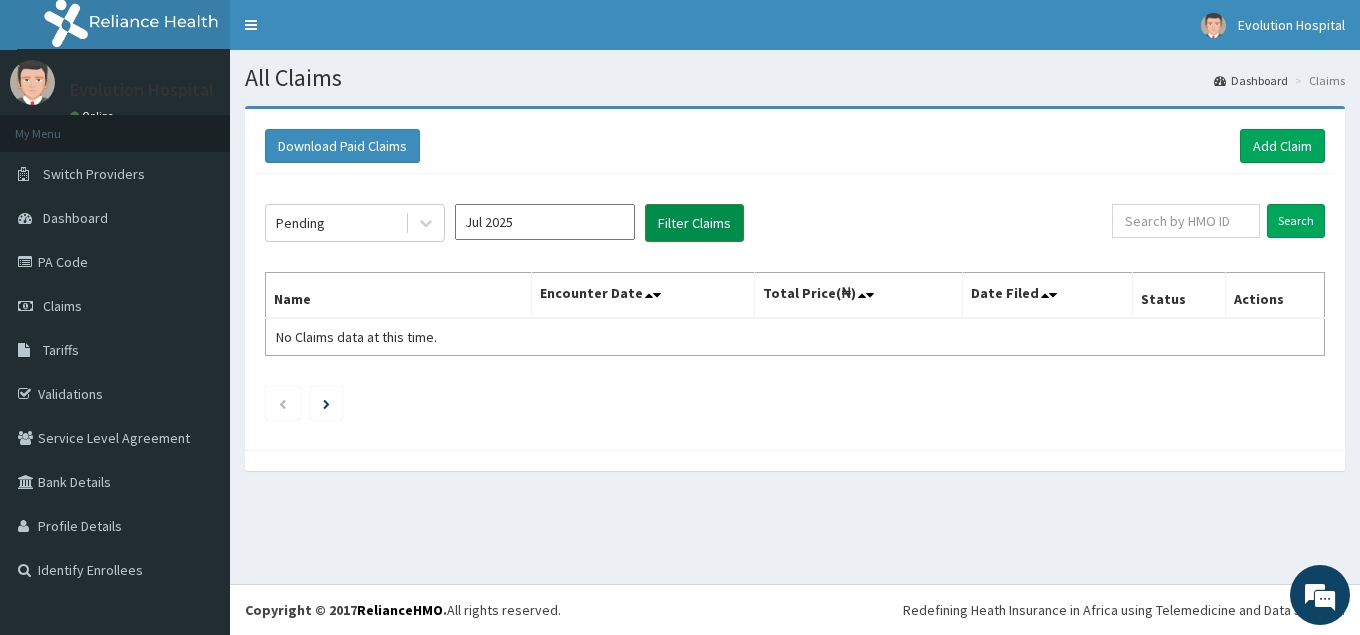 click on "Filter Claims" at bounding box center [694, 223] 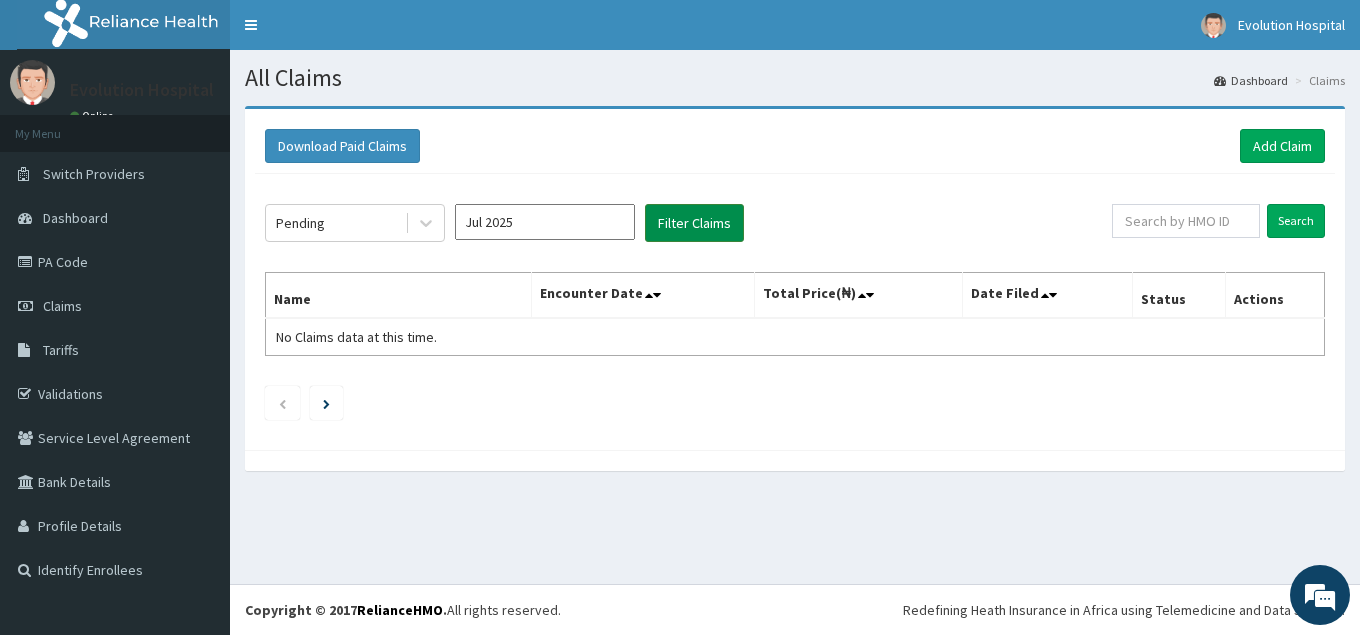 click on "Filter Claims" at bounding box center (694, 223) 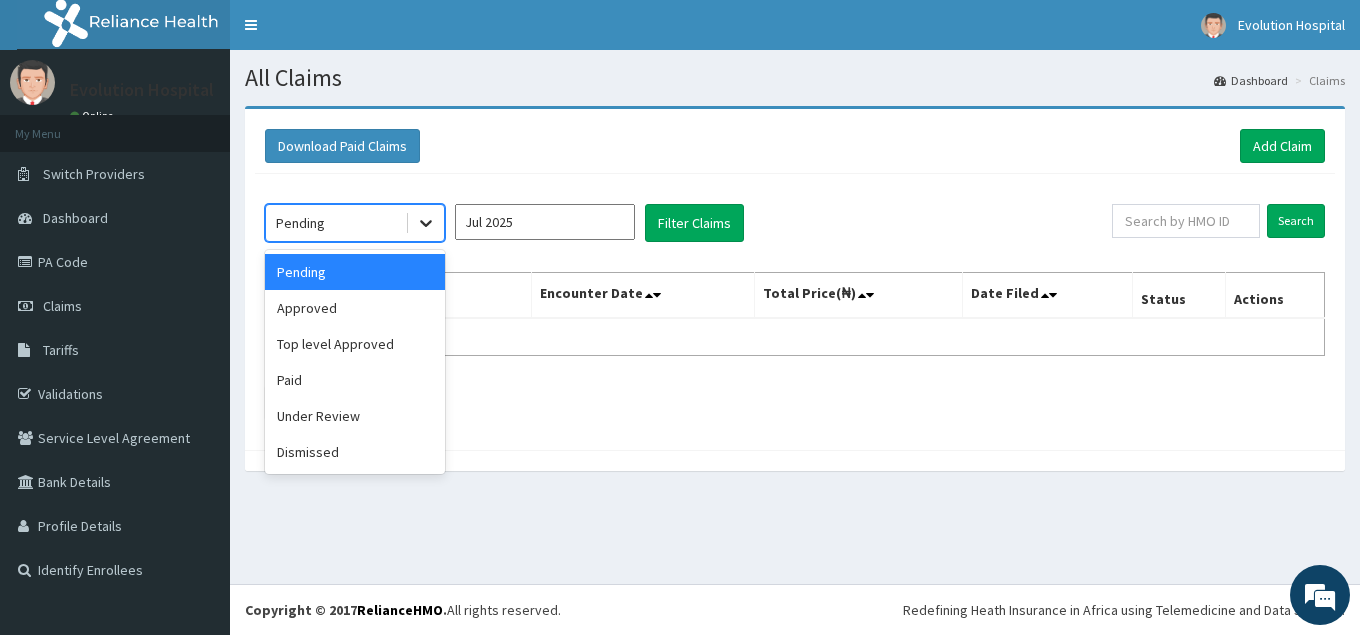 click 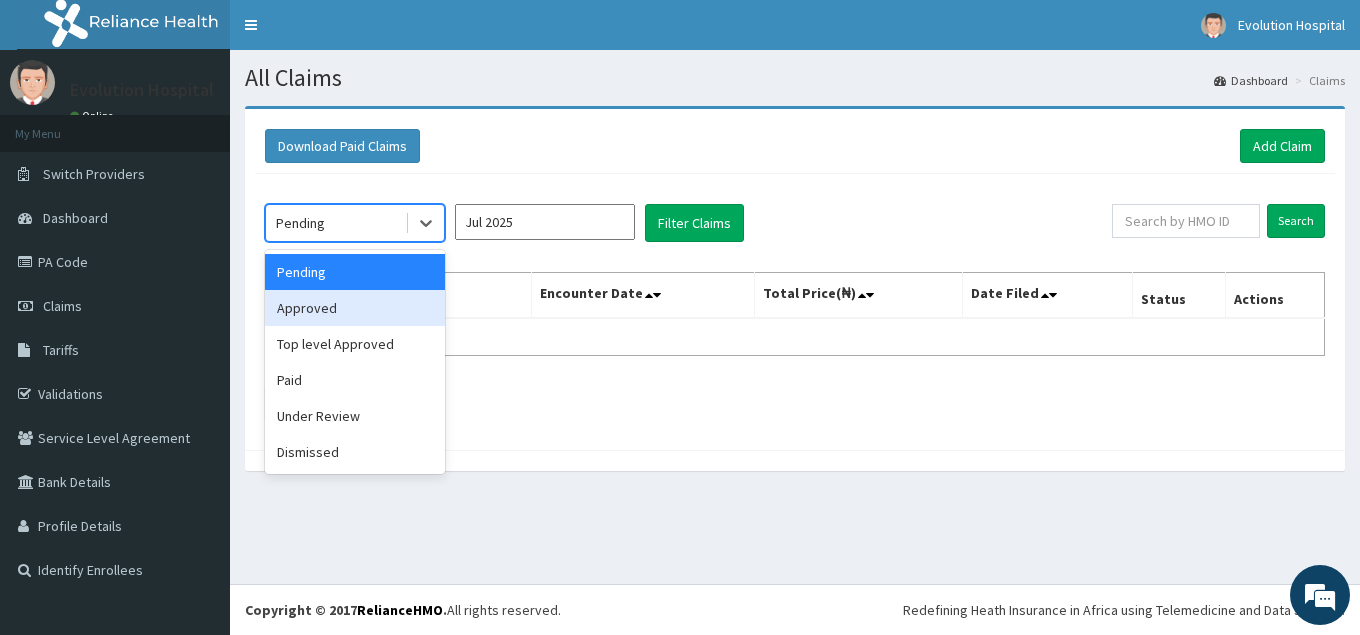 click on "Approved" at bounding box center (355, 308) 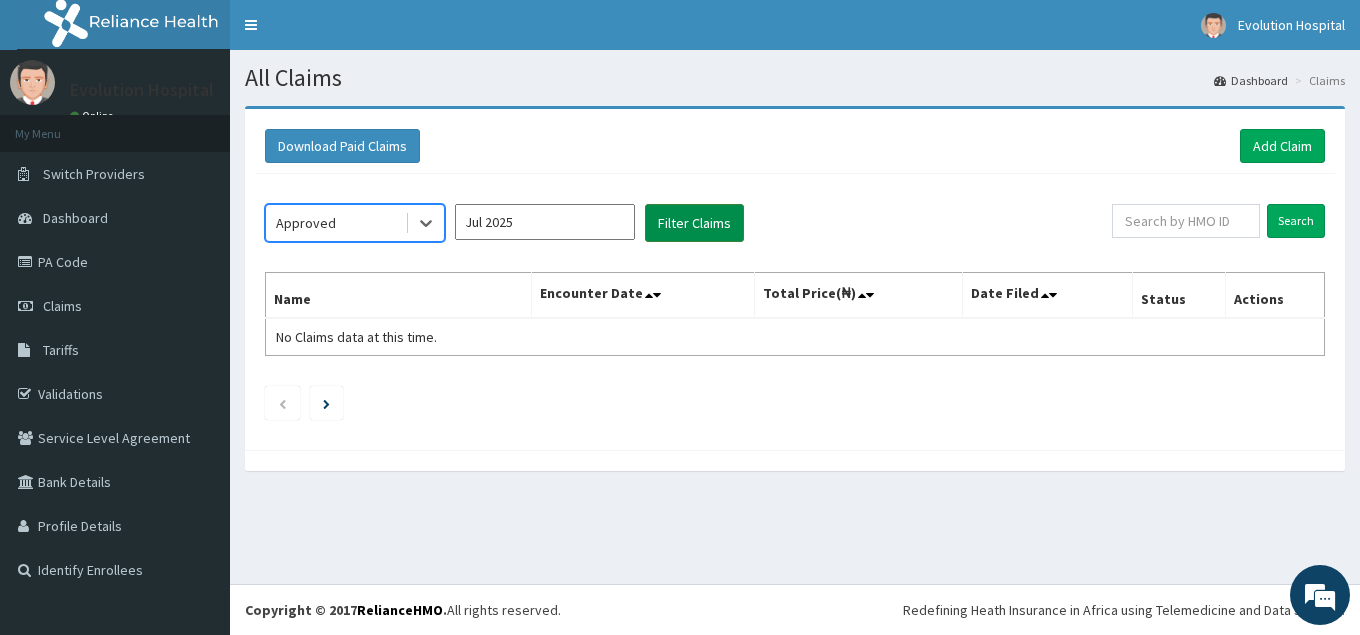 click on "Filter Claims" at bounding box center [694, 223] 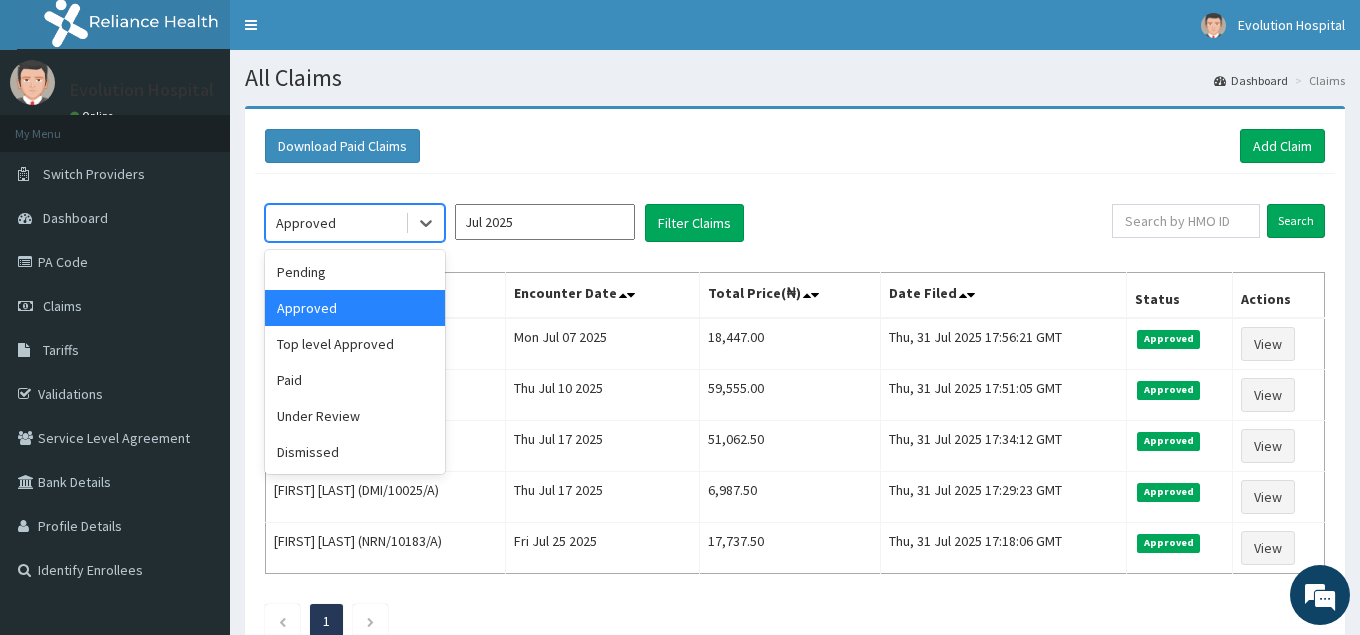 click on "Approved" at bounding box center [335, 223] 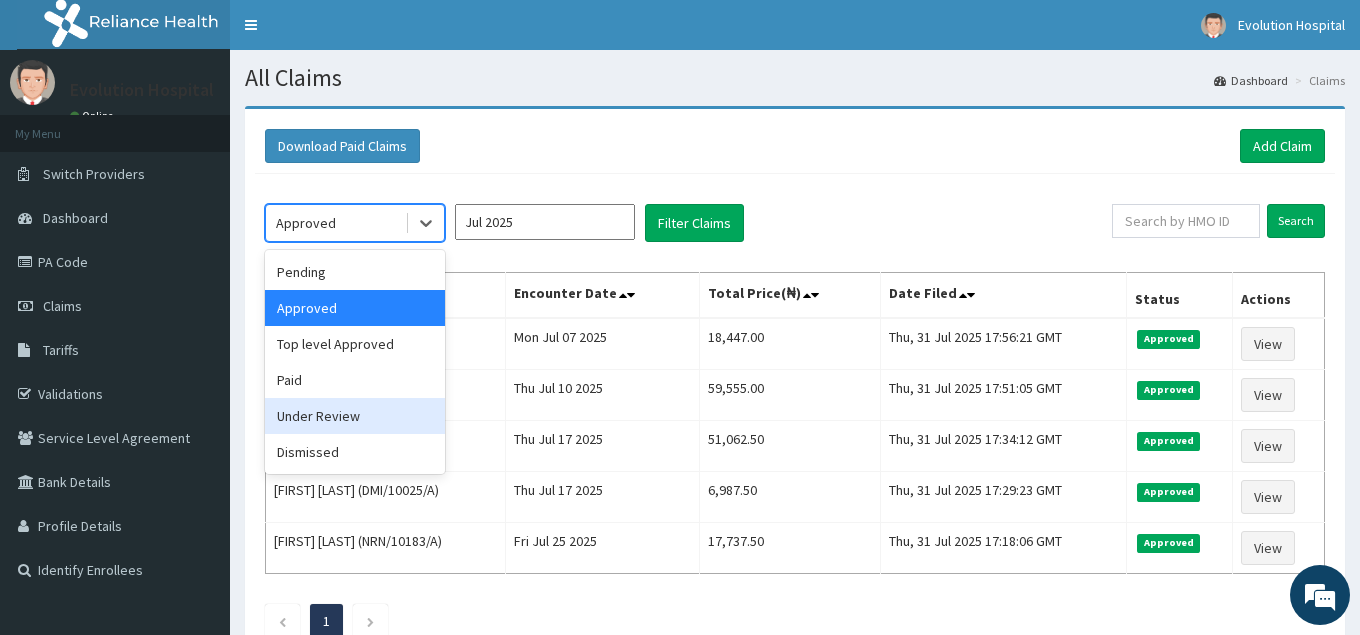 click on "Under Review" at bounding box center (355, 416) 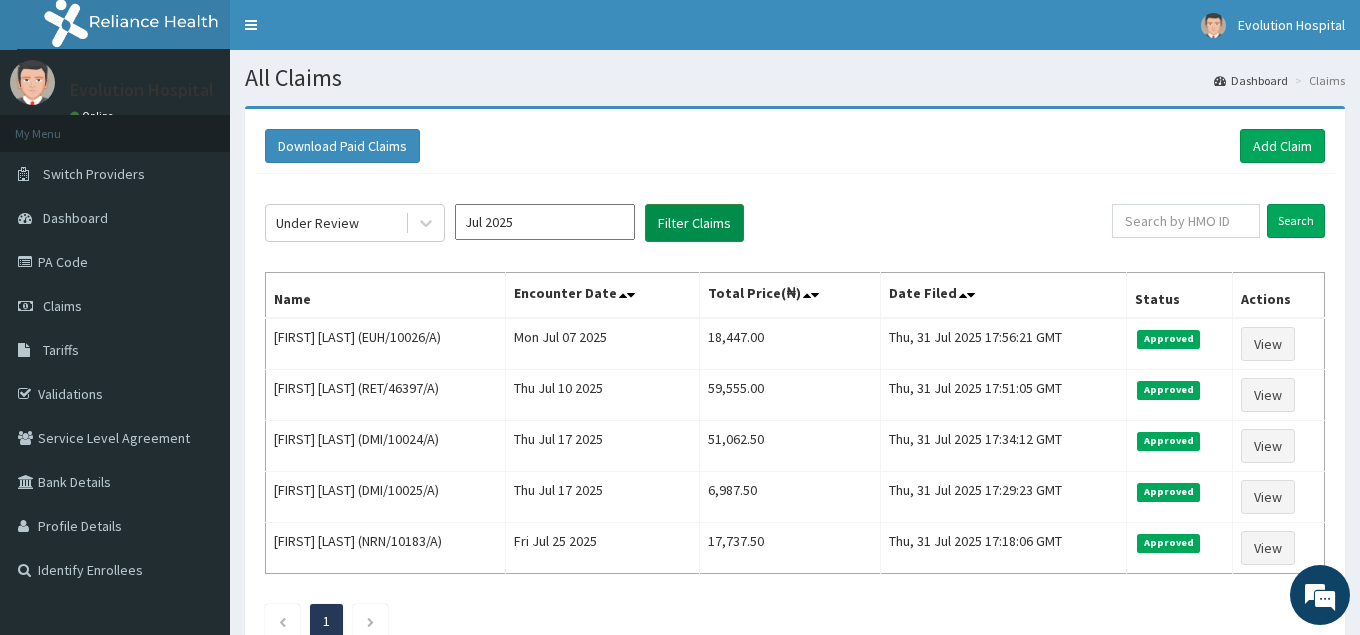 click on "Filter Claims" at bounding box center (694, 223) 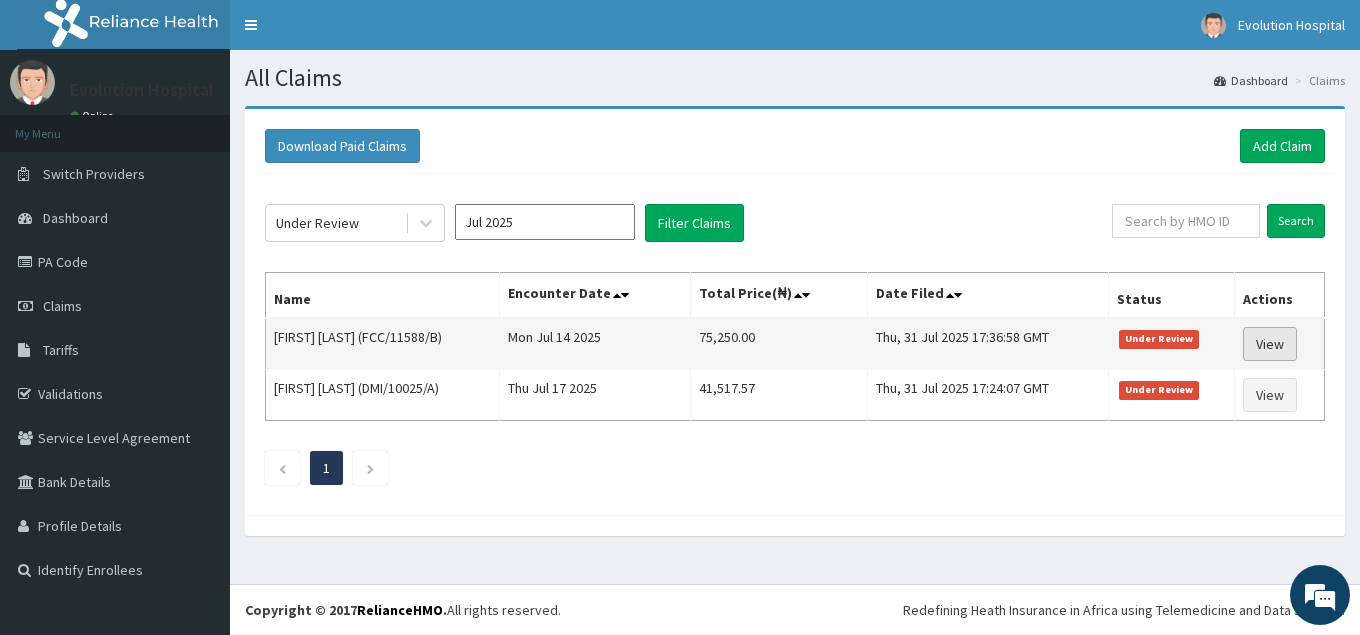 click on "View" at bounding box center (1270, 344) 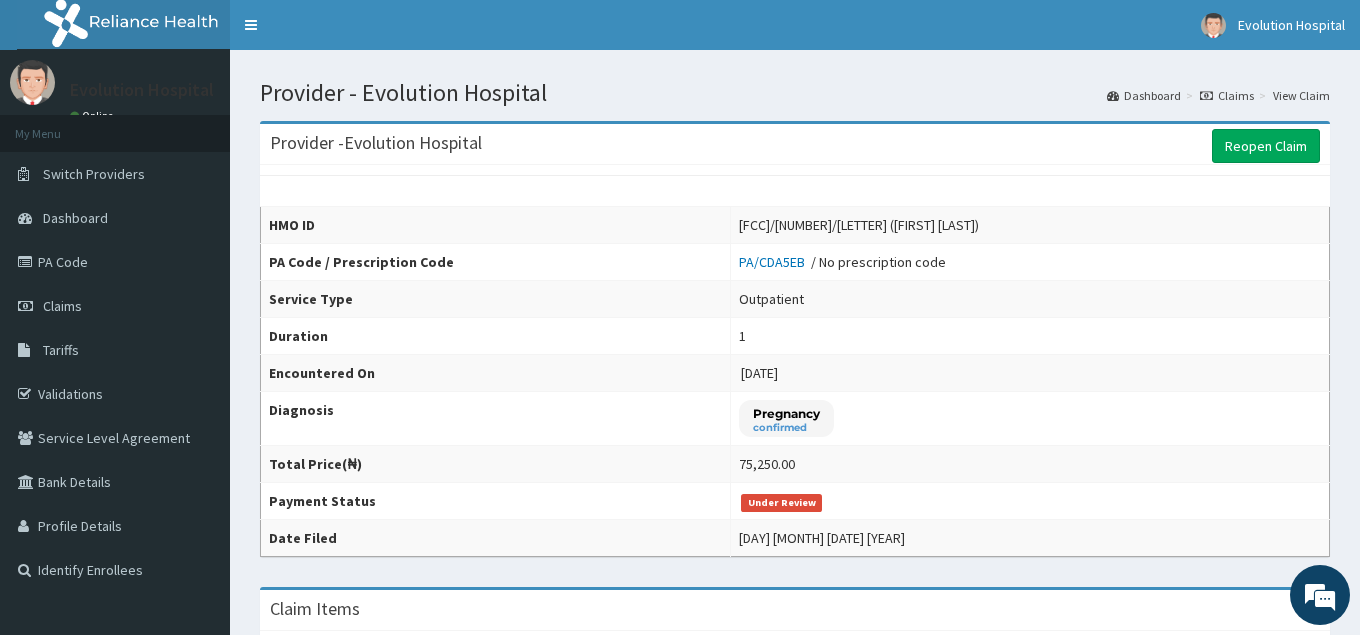 scroll, scrollTop: 0, scrollLeft: 0, axis: both 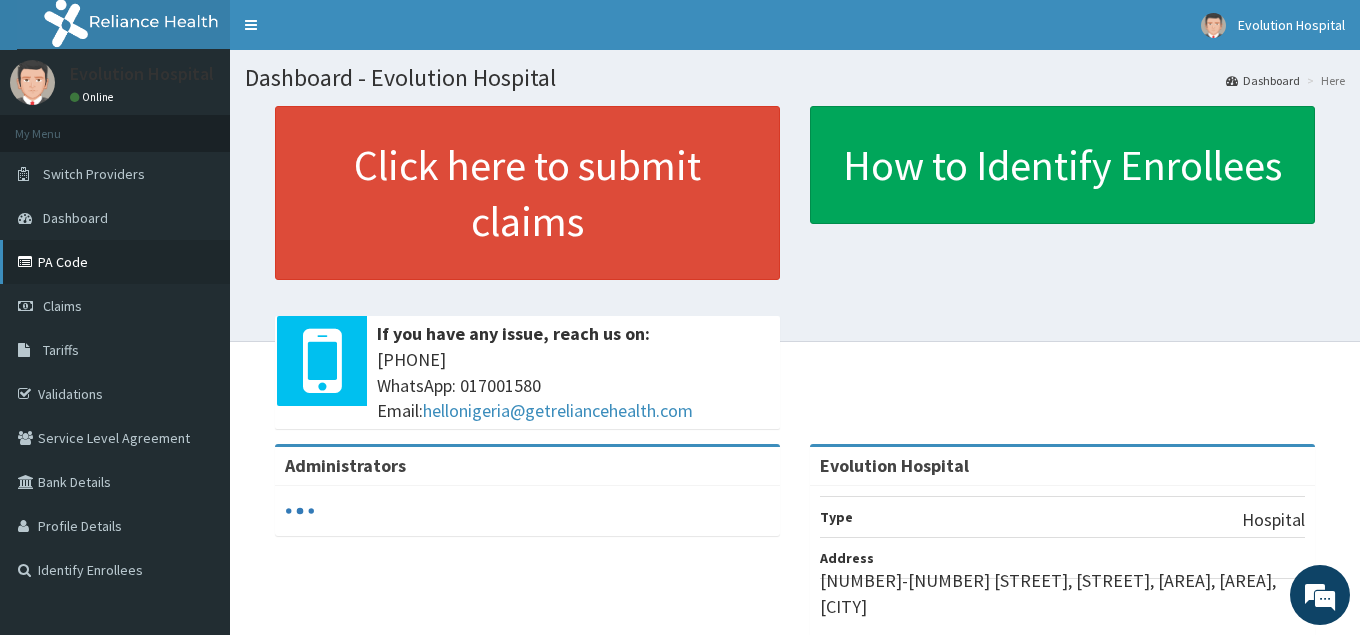 click on "PA Code" at bounding box center (115, 262) 